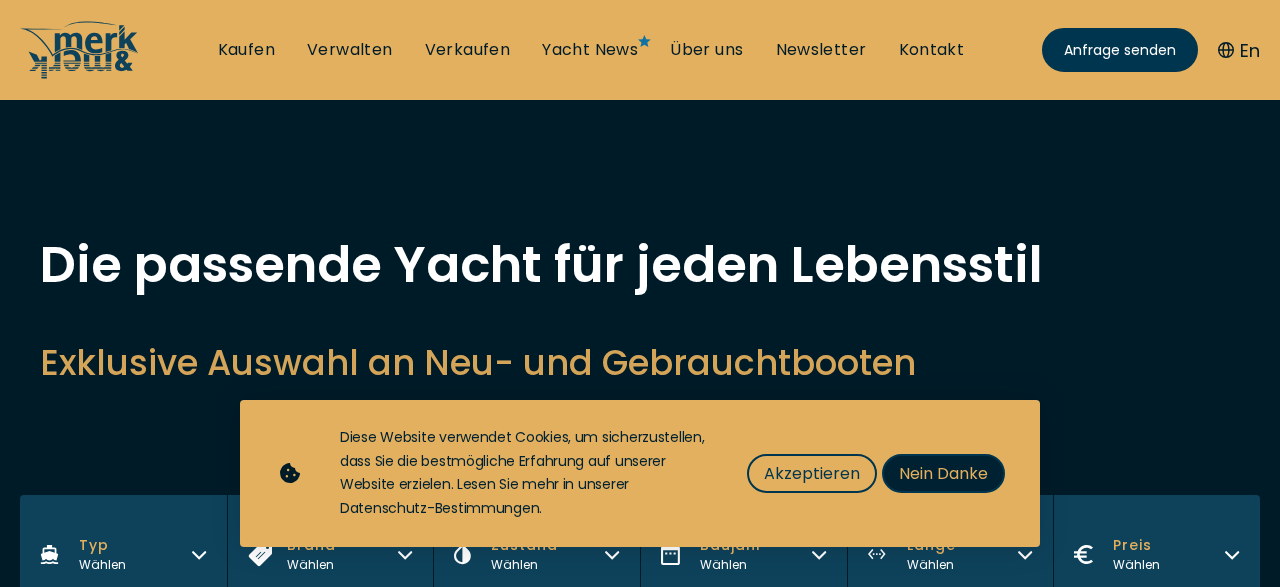 scroll, scrollTop: 331, scrollLeft: 0, axis: vertical 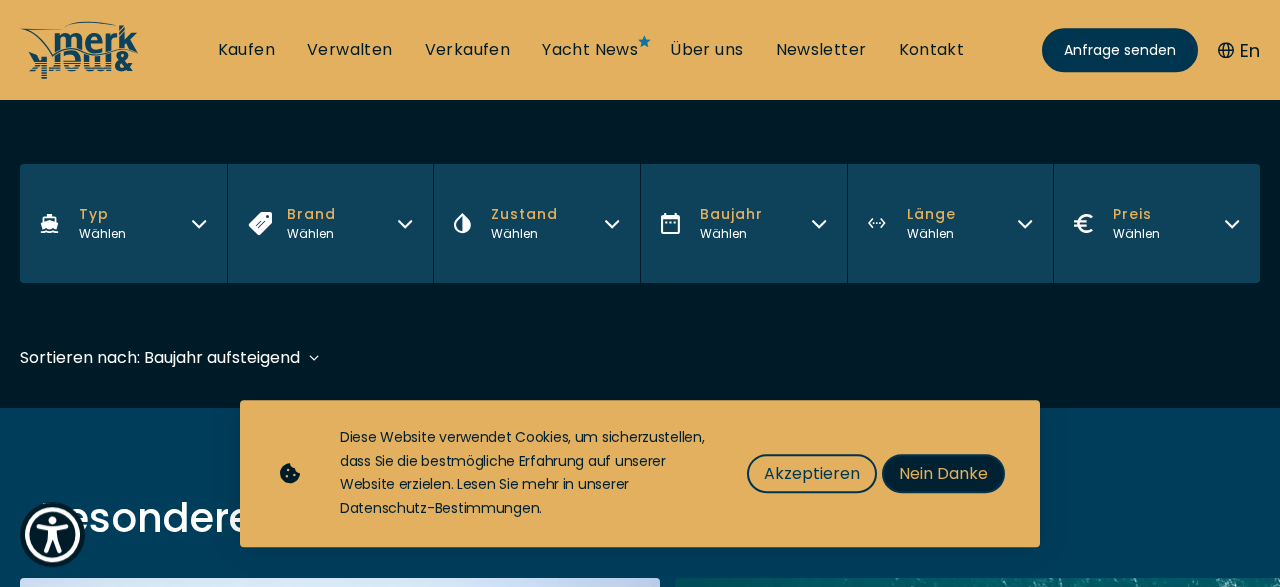 click on "Nein Danke" at bounding box center [943, 473] 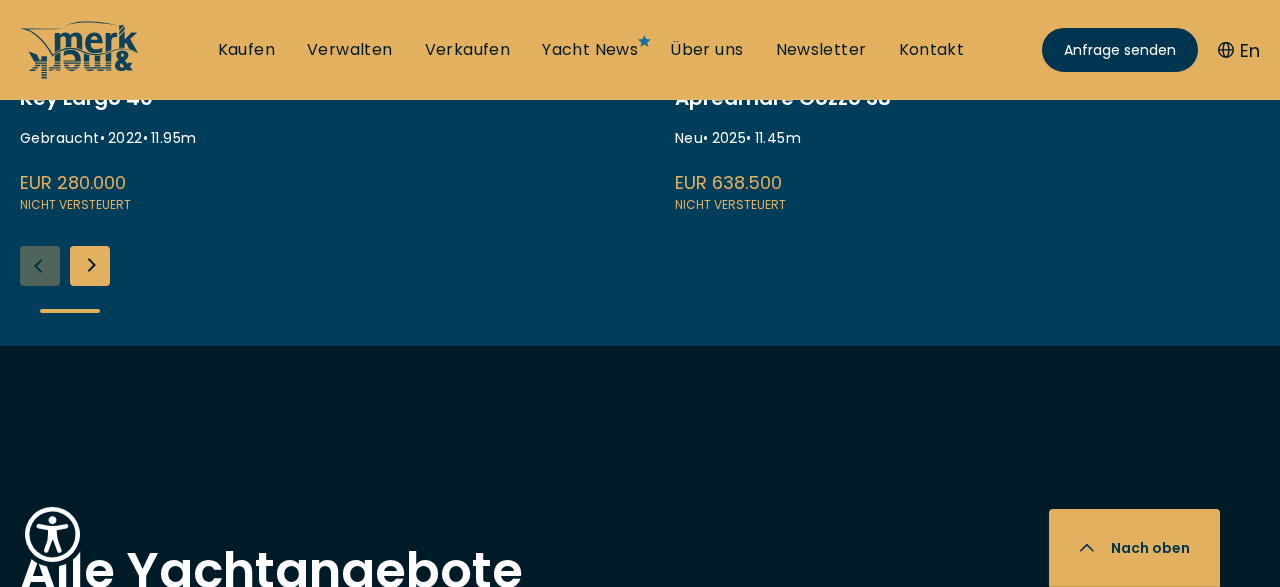 scroll, scrollTop: 1230, scrollLeft: 0, axis: vertical 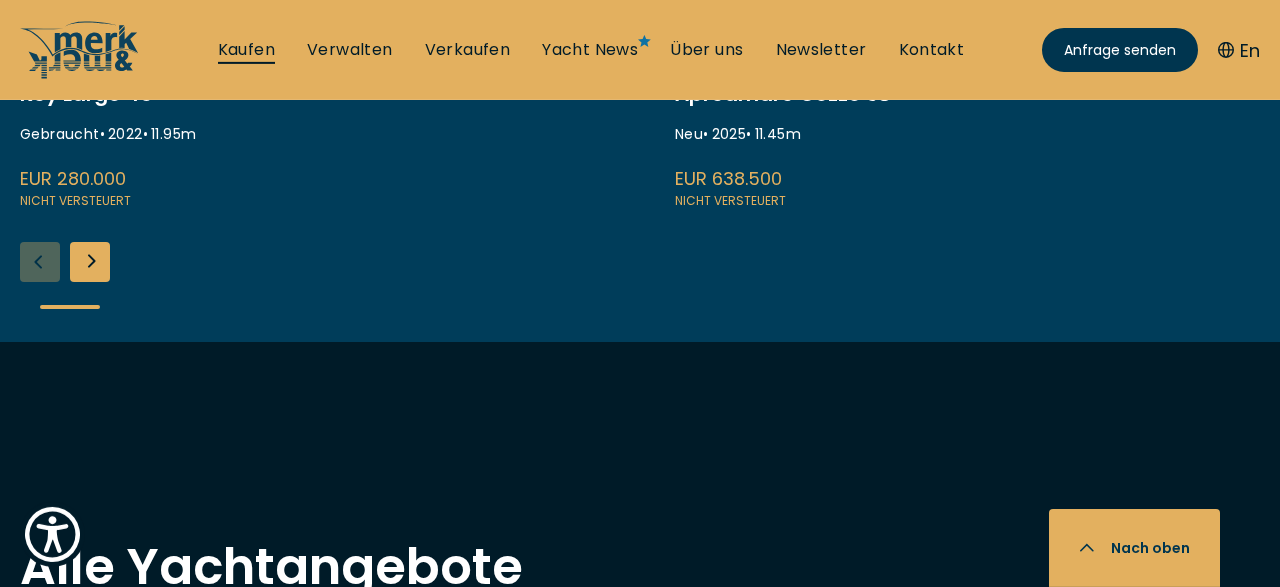 click on "Kaufen" at bounding box center [246, 50] 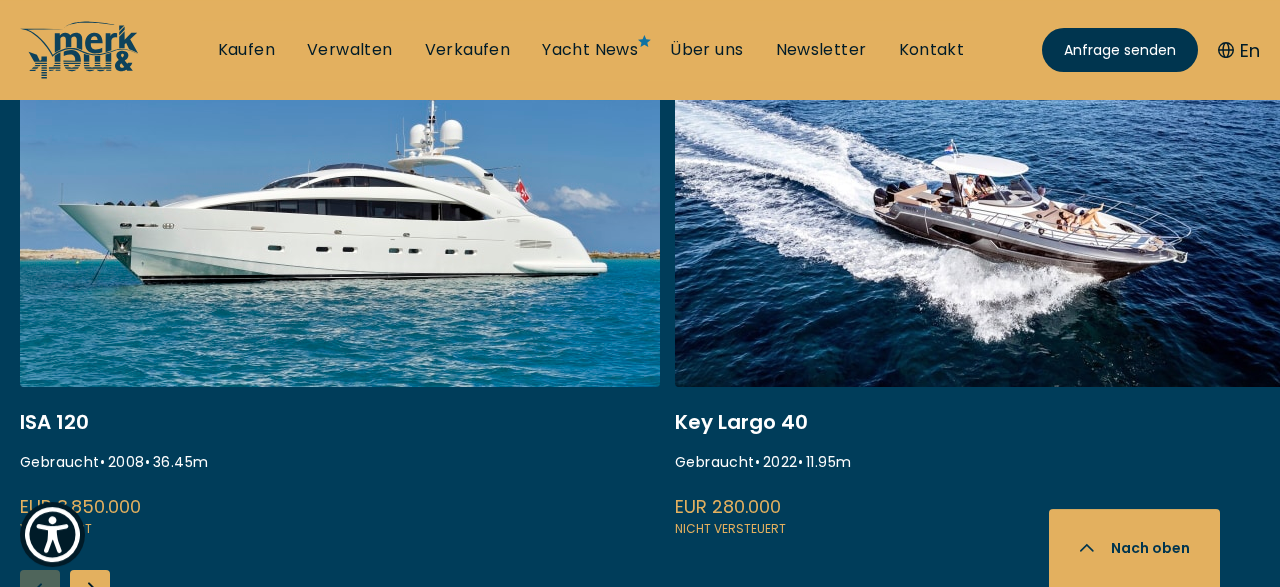 scroll, scrollTop: 909, scrollLeft: 0, axis: vertical 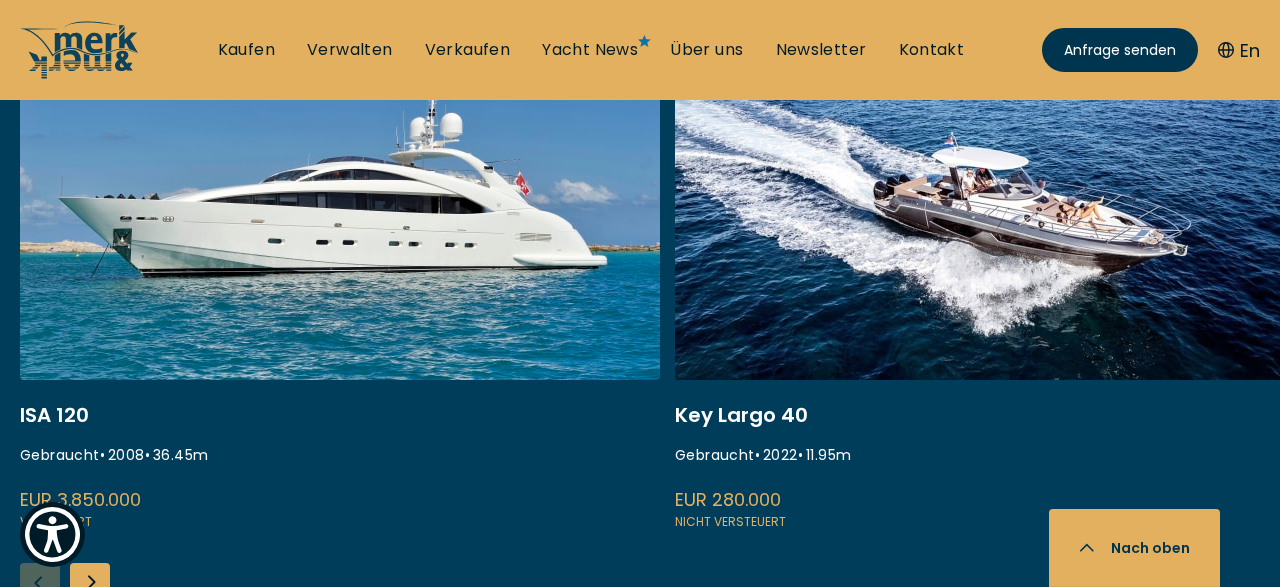click at bounding box center [340, 266] 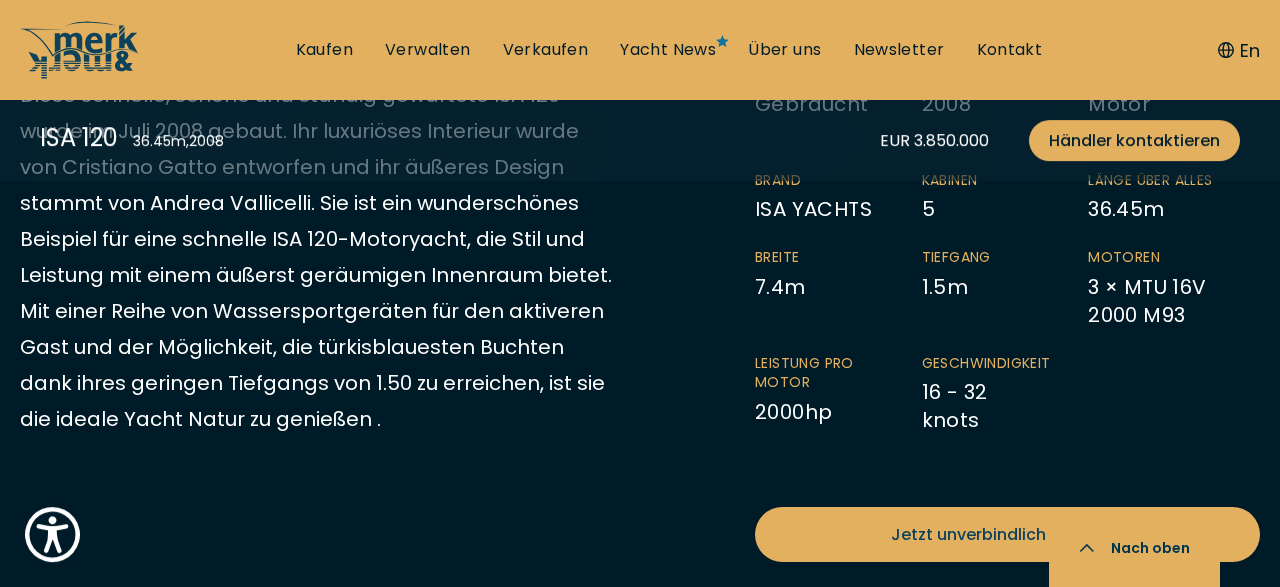 scroll, scrollTop: 377, scrollLeft: 0, axis: vertical 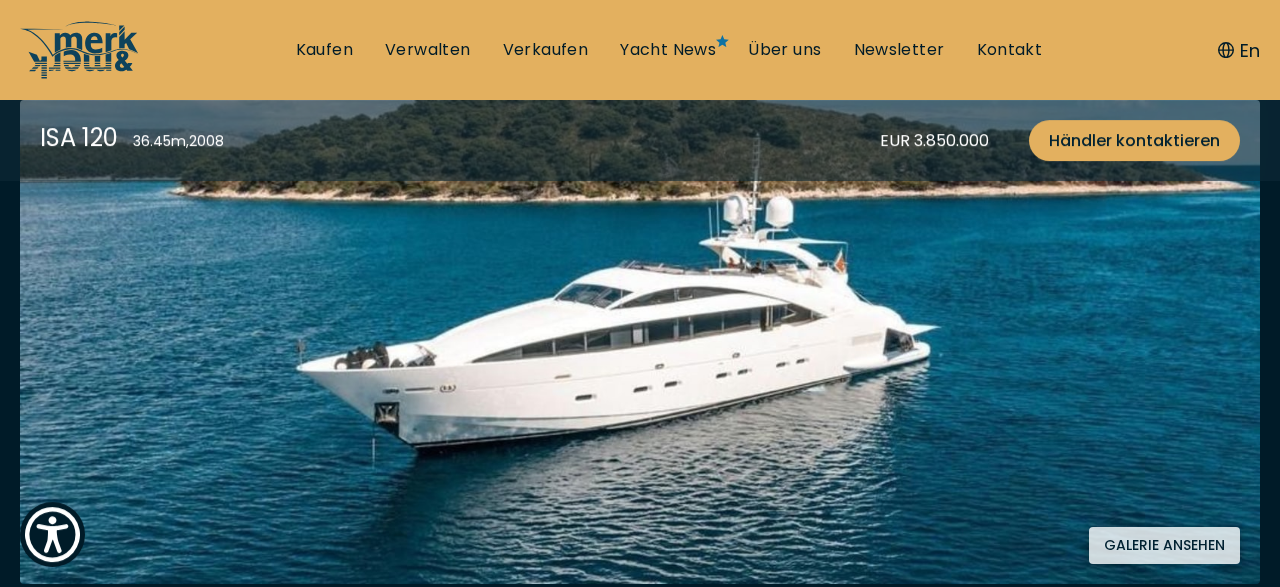 click on "Galerie ansehen" at bounding box center (1164, 545) 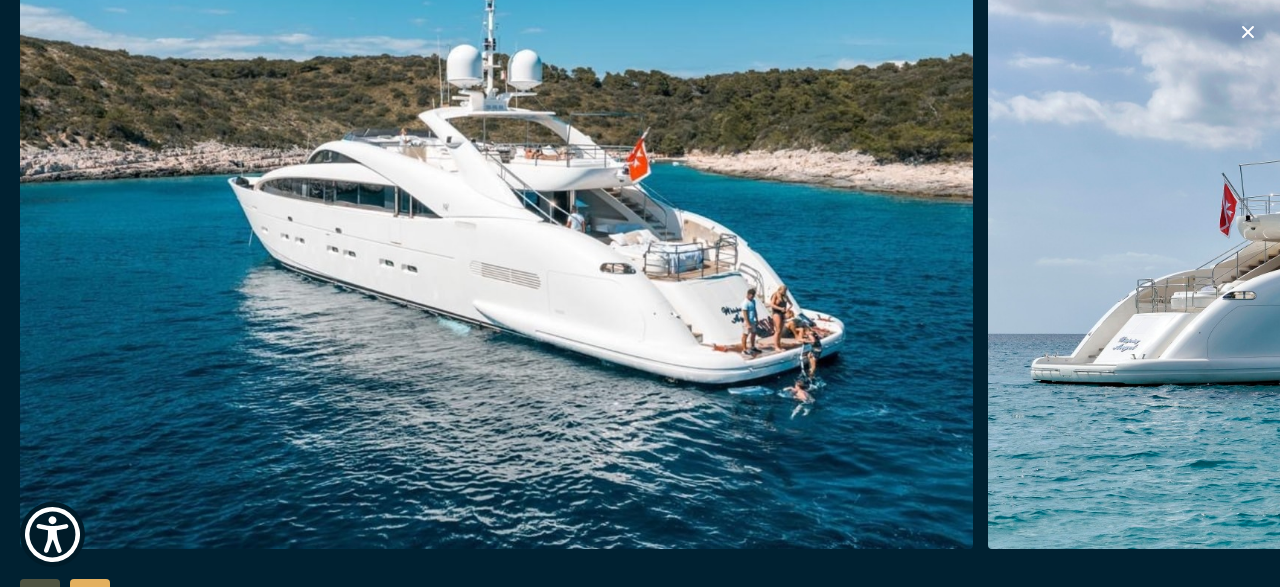 click at bounding box center [1464, 229] 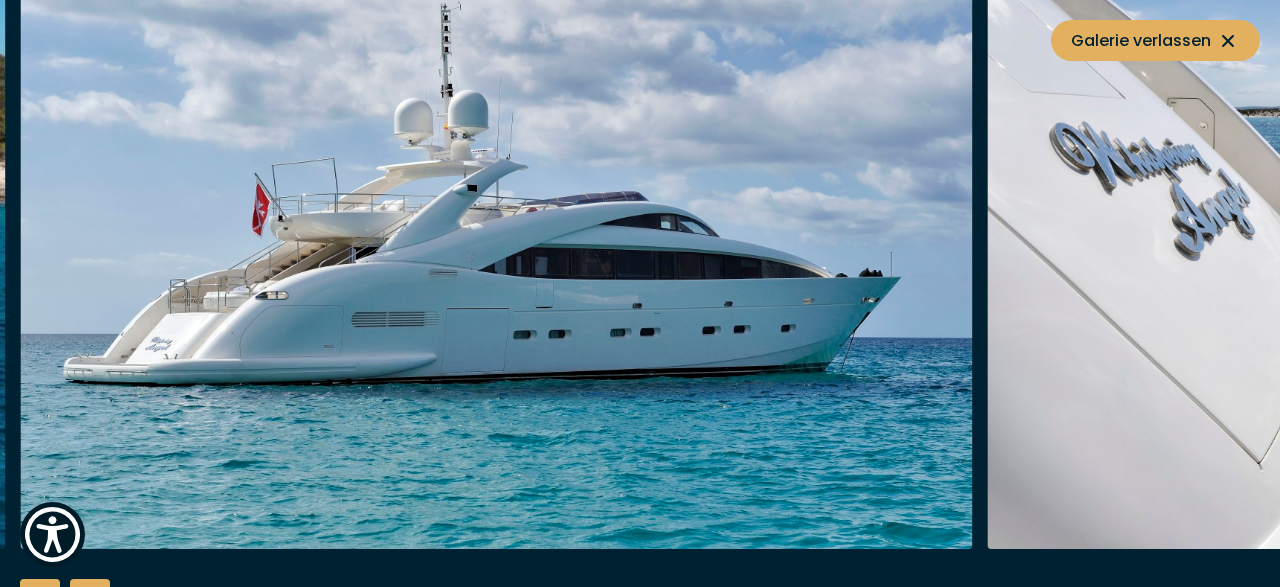 click at bounding box center (1464, 229) 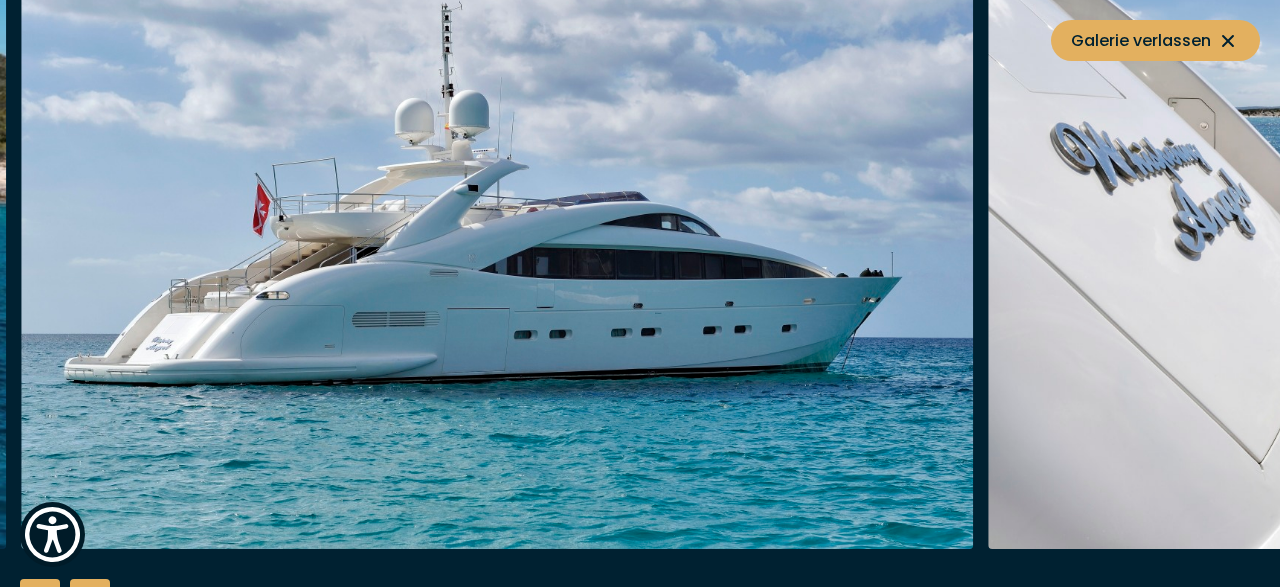click at bounding box center (497, 229) 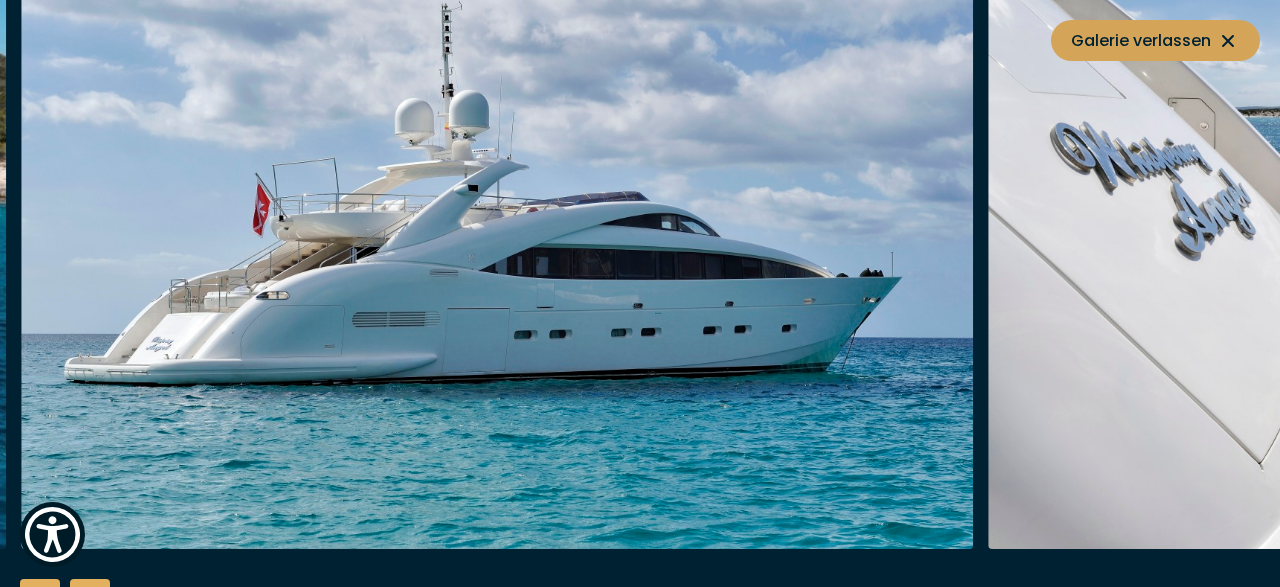 click on "Galerie verlassen" at bounding box center (1155, 40) 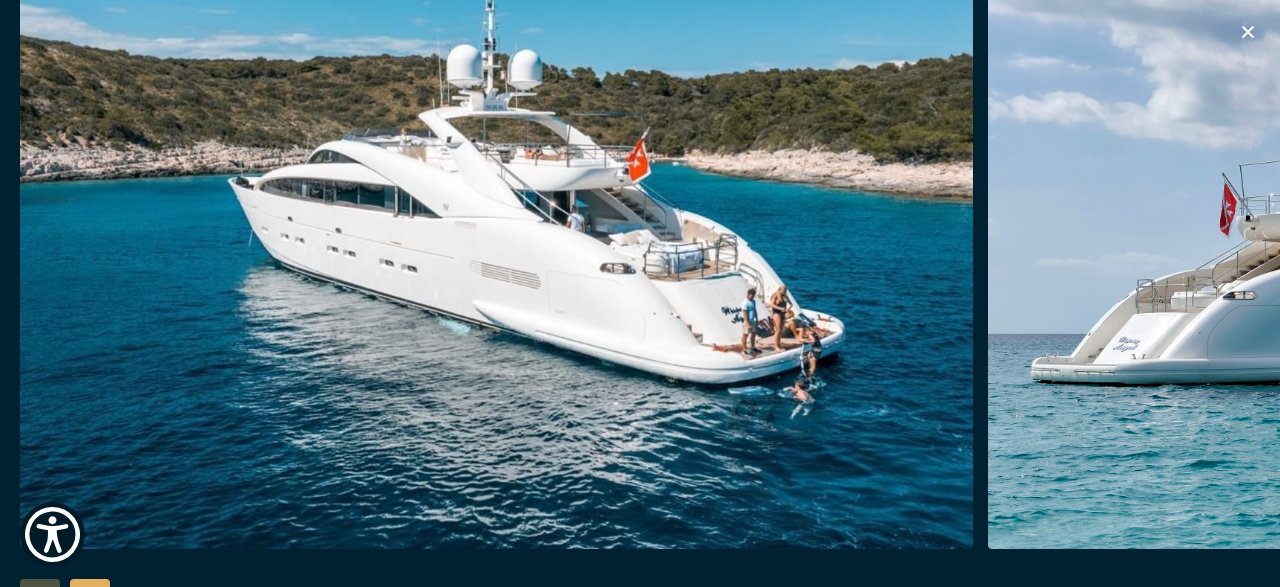 click 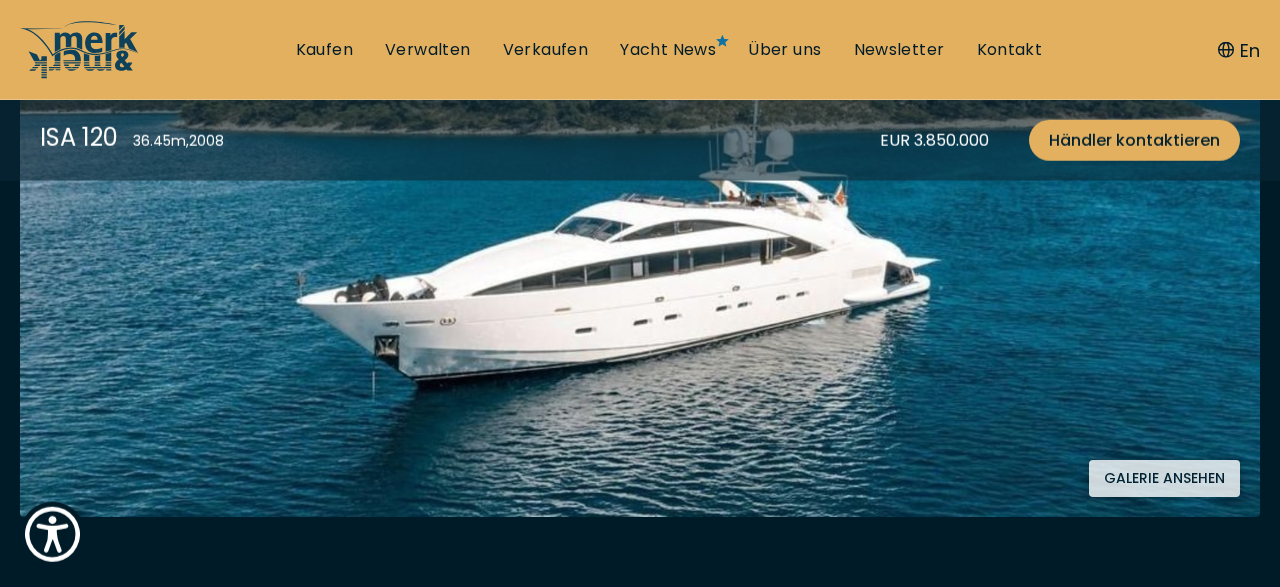 scroll, scrollTop: 444, scrollLeft: 0, axis: vertical 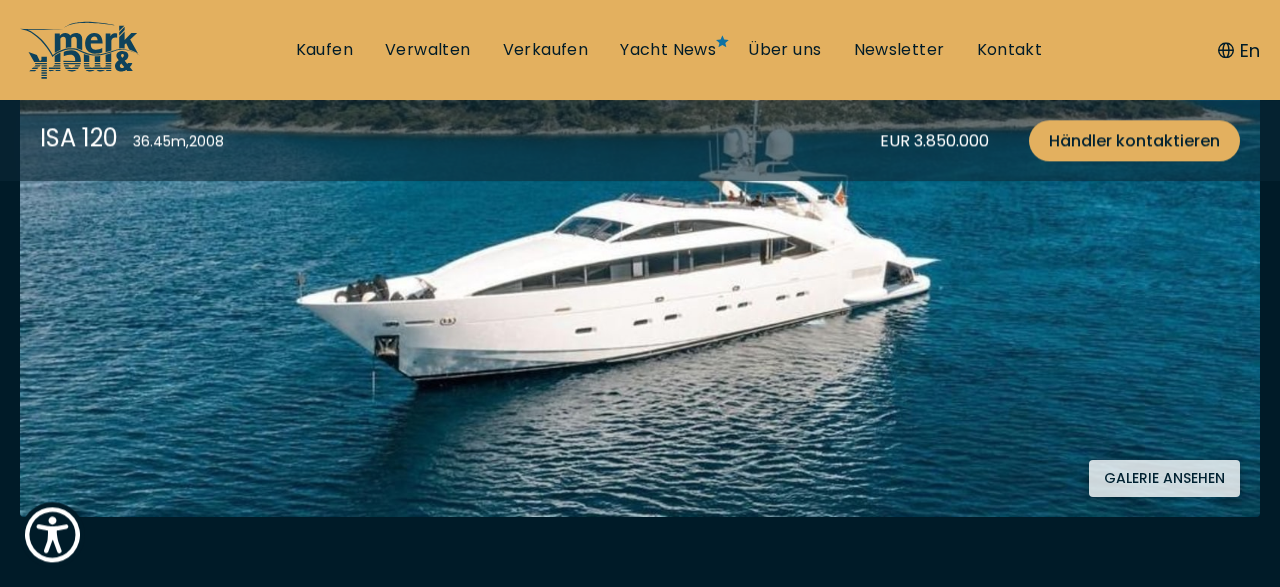 click on "Galerie ansehen" at bounding box center [1164, 478] 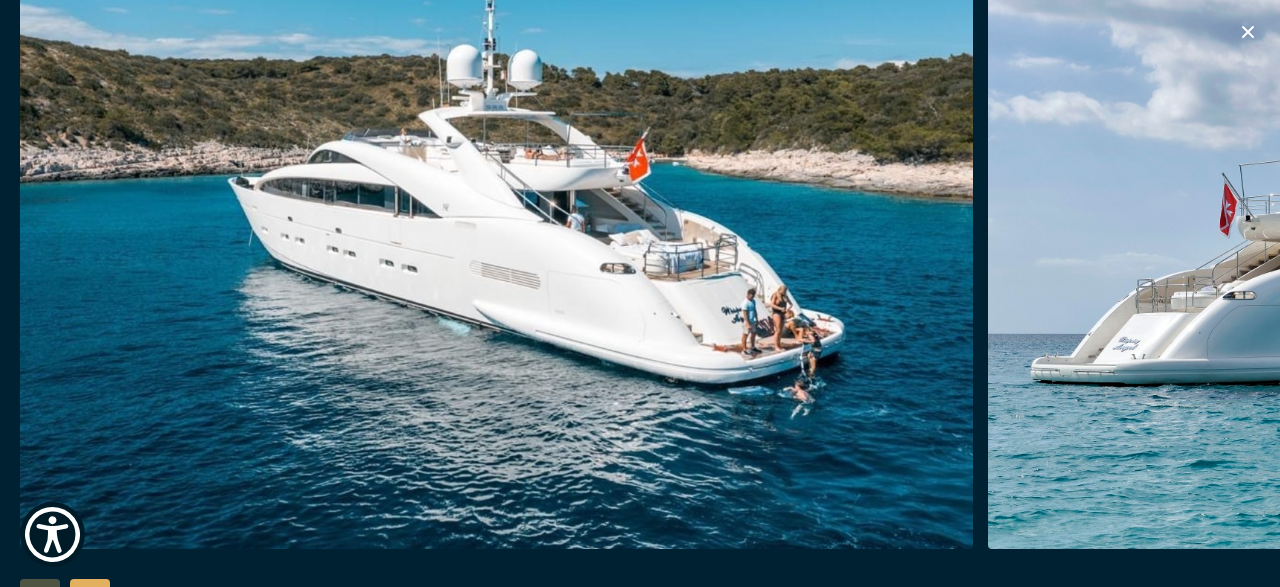 click at bounding box center [1464, 229] 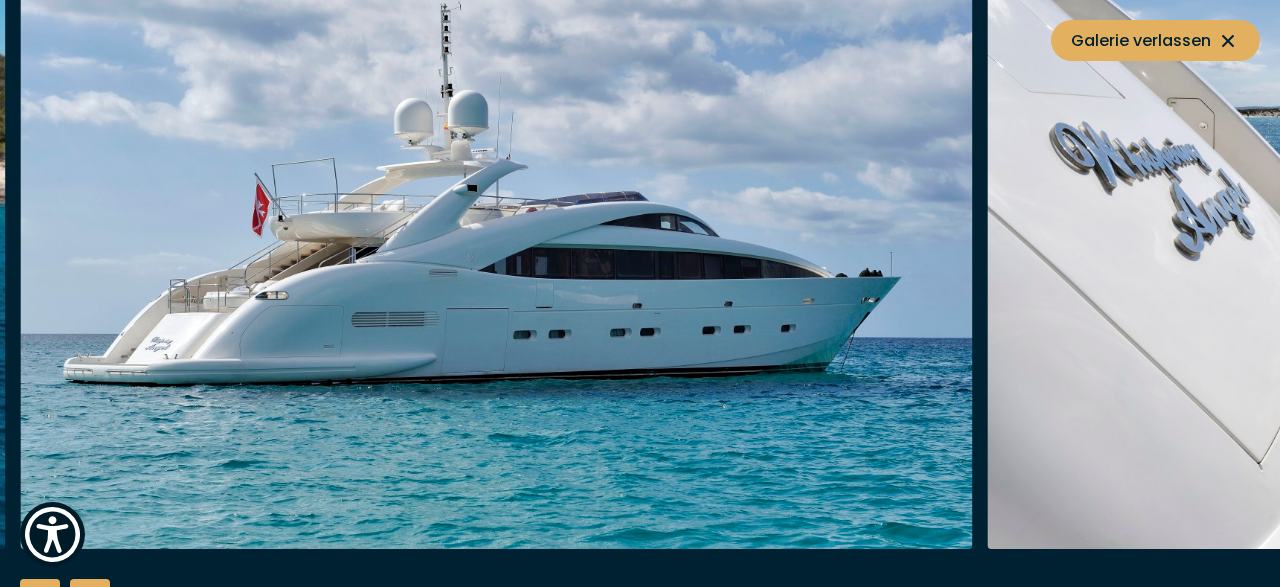 click at bounding box center (1464, 229) 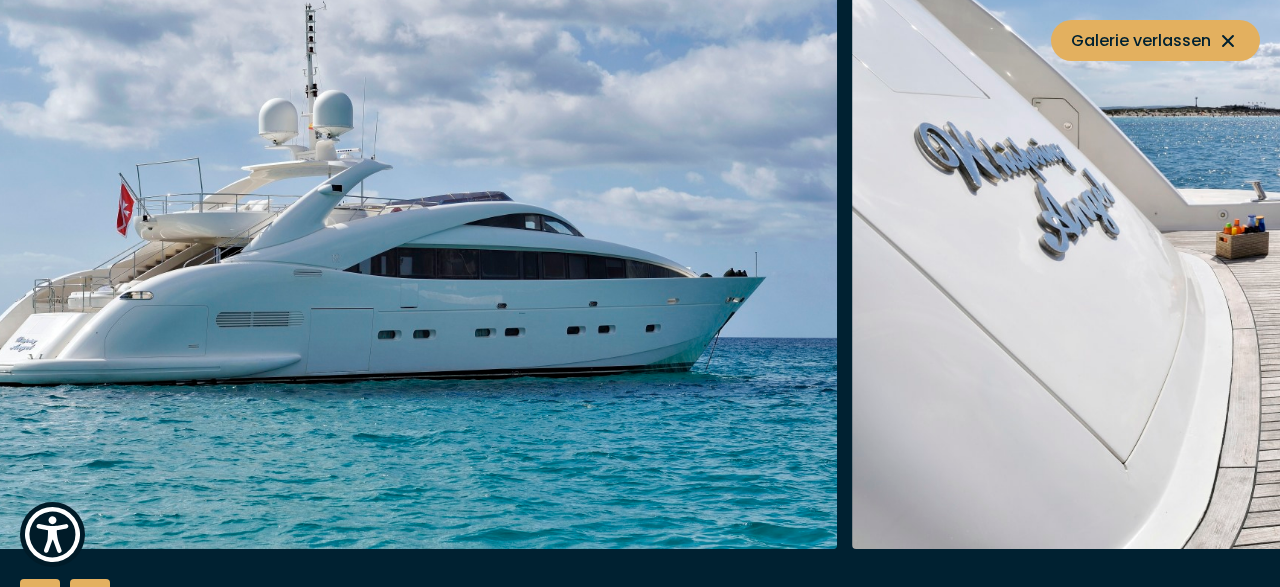 click at bounding box center (1328, 229) 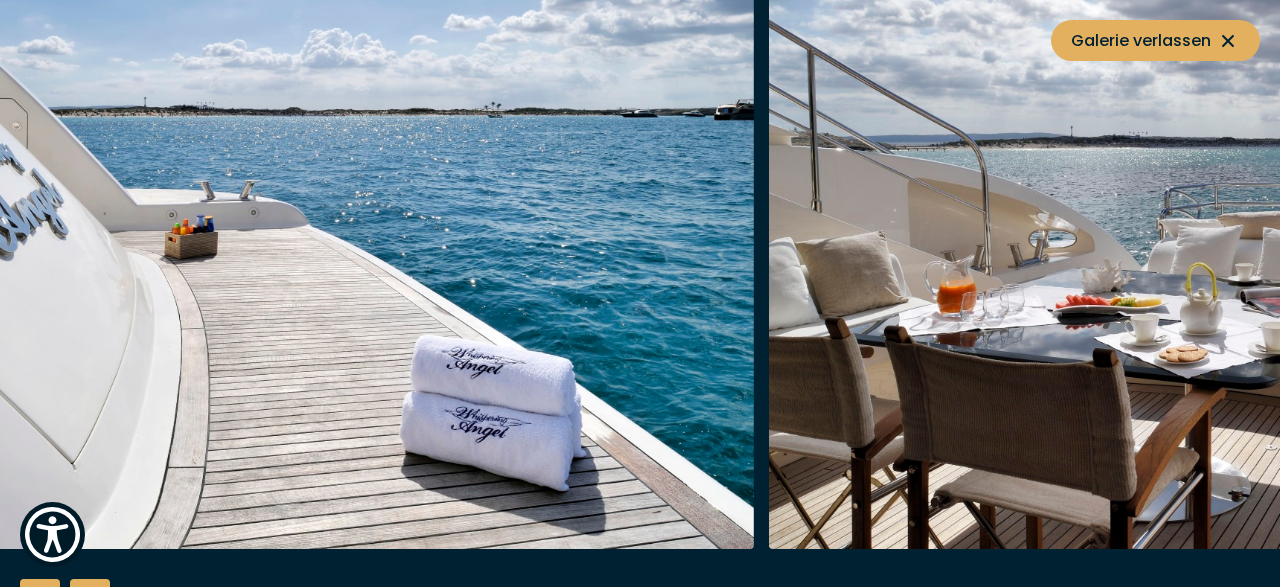 click at bounding box center [640, 294] 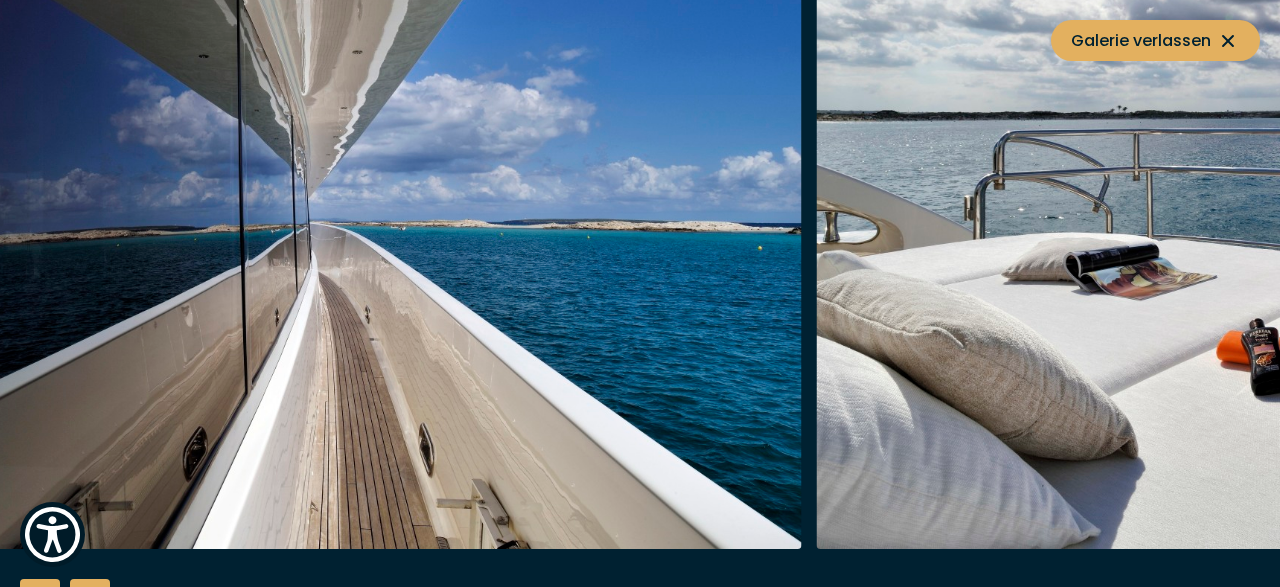 click at bounding box center [325, 229] 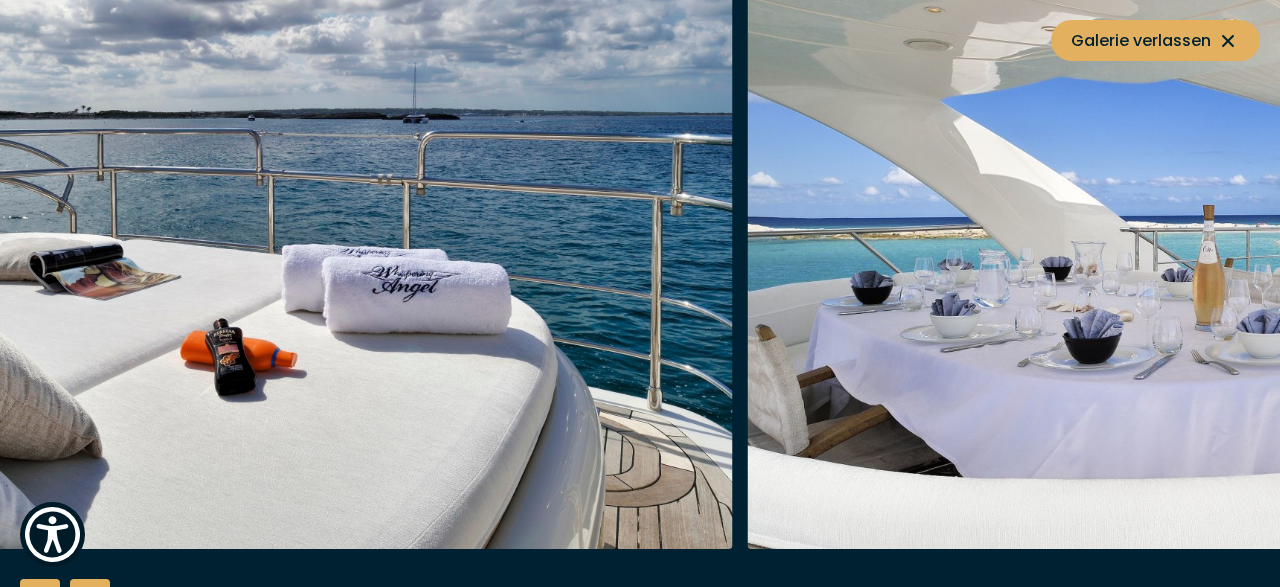 click at bounding box center [256, 229] 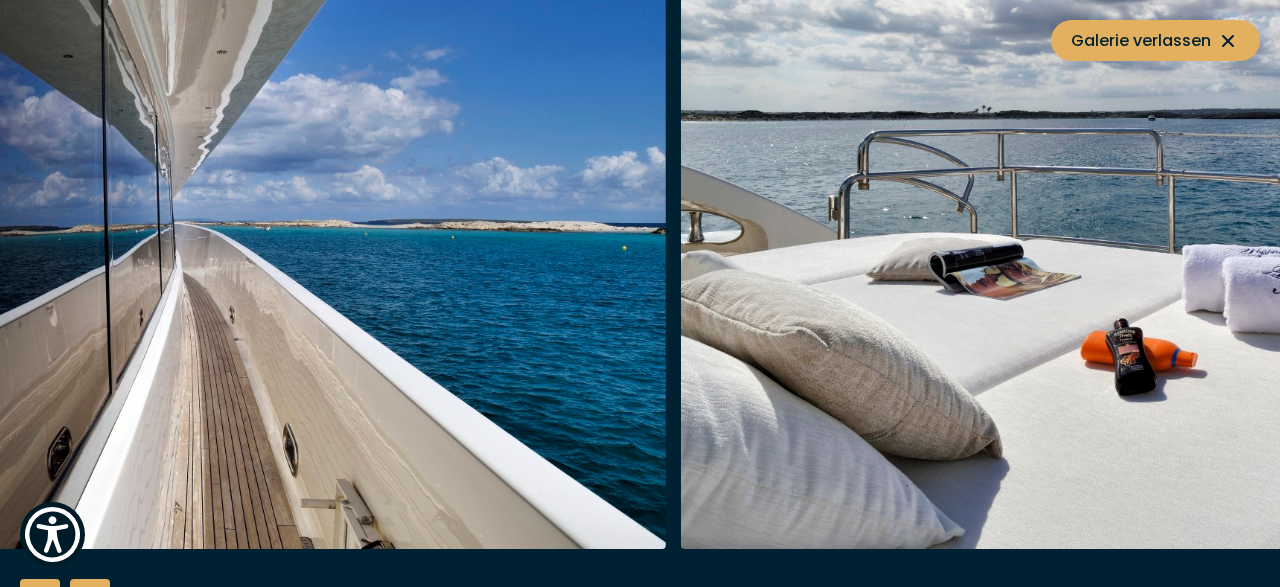 click at bounding box center (1157, 229) 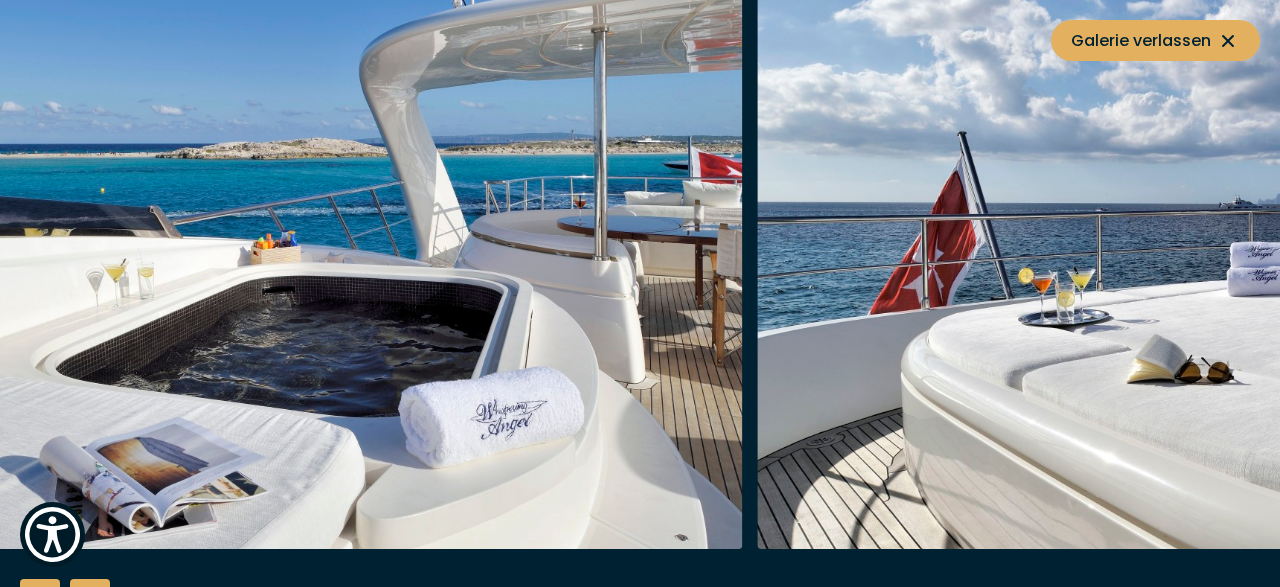 click at bounding box center (266, 229) 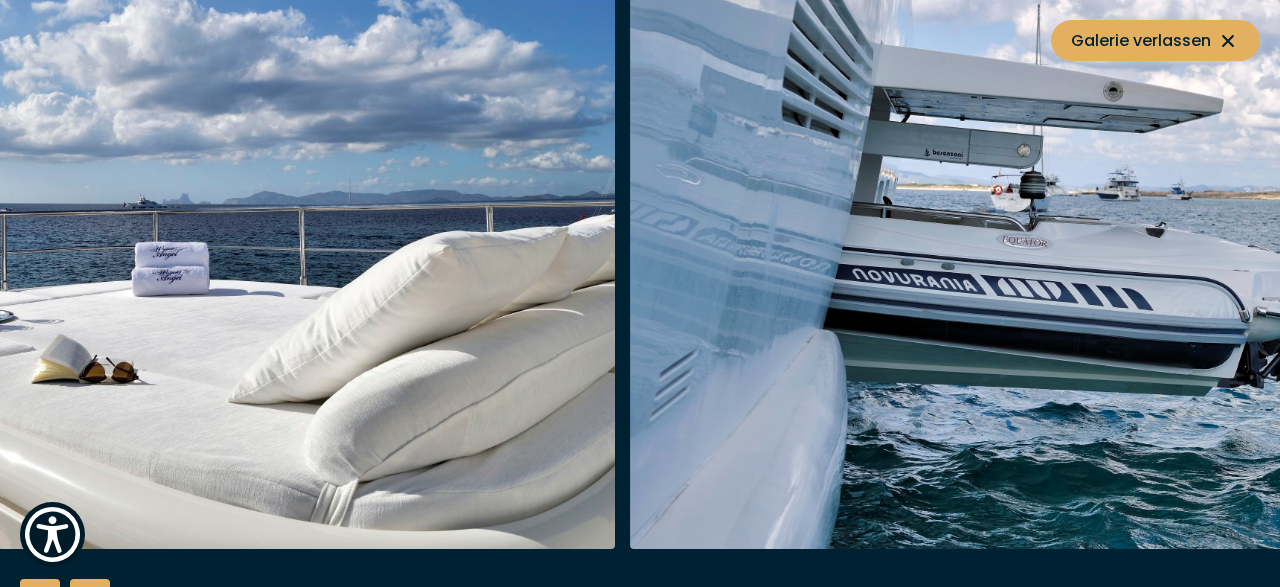 click at bounding box center [138, 229] 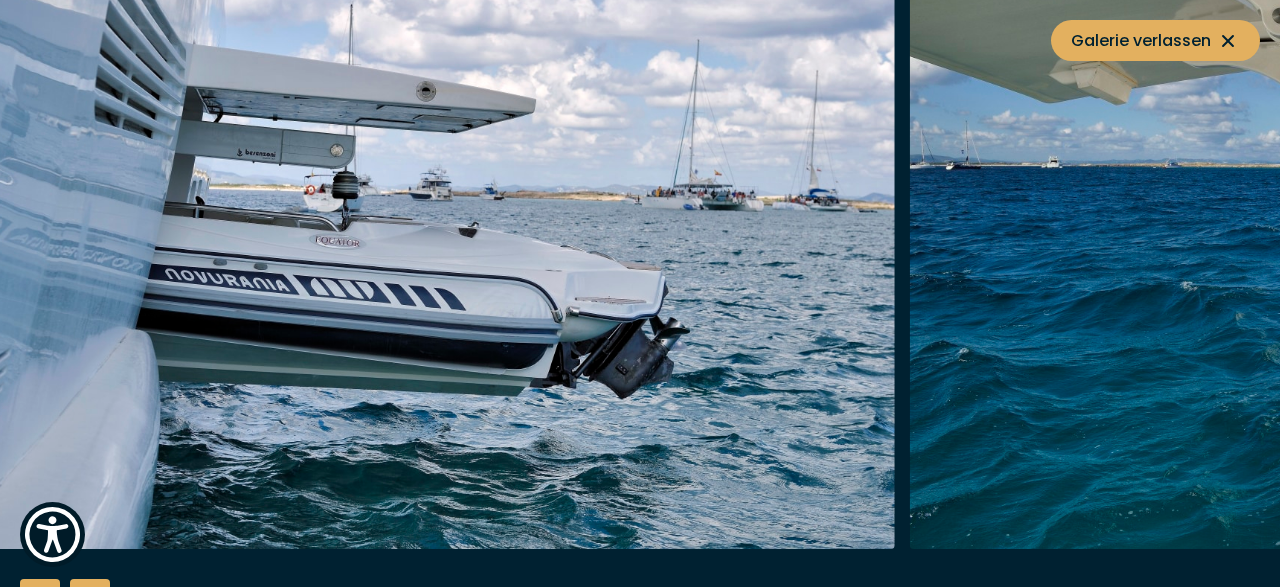 click at bounding box center [419, 229] 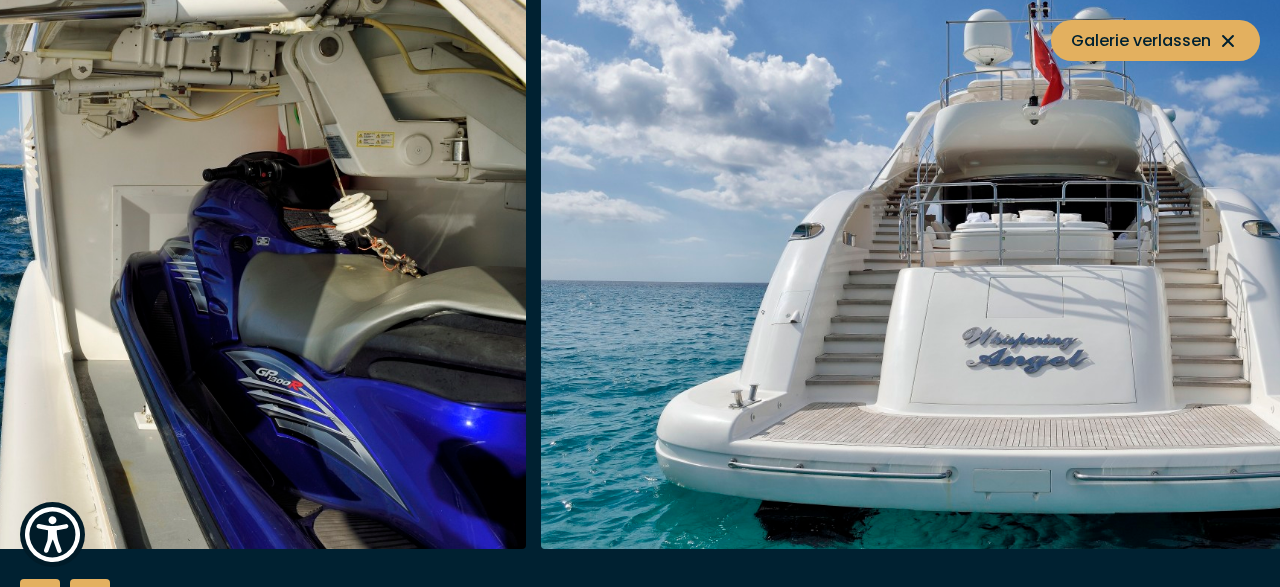 click at bounding box center [640, 294] 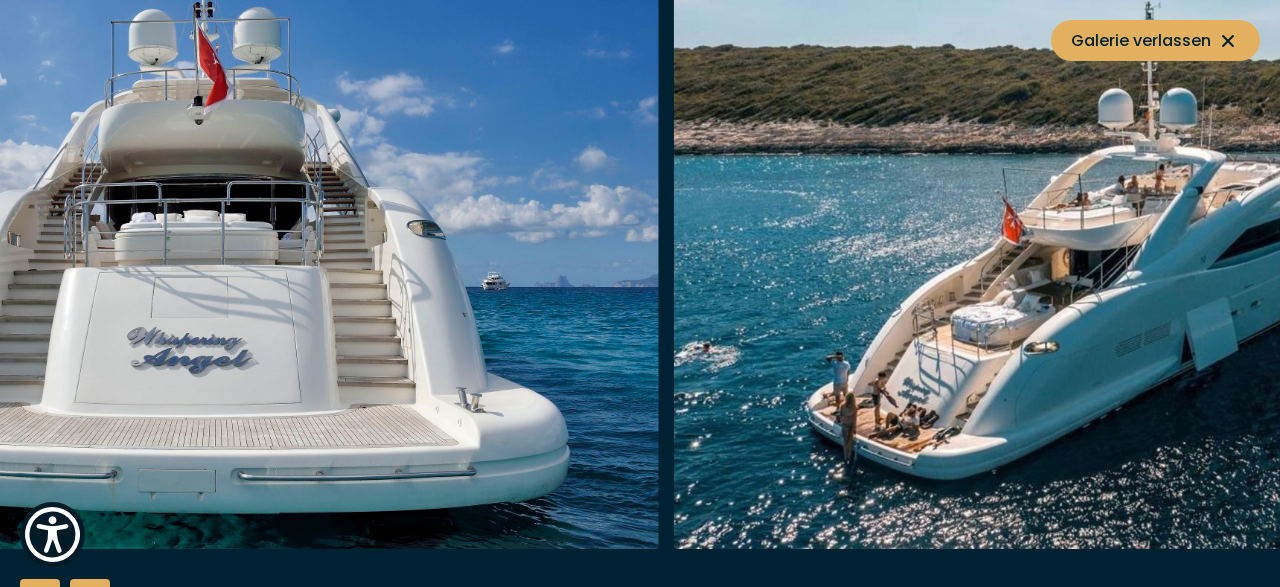 click at bounding box center [640, 294] 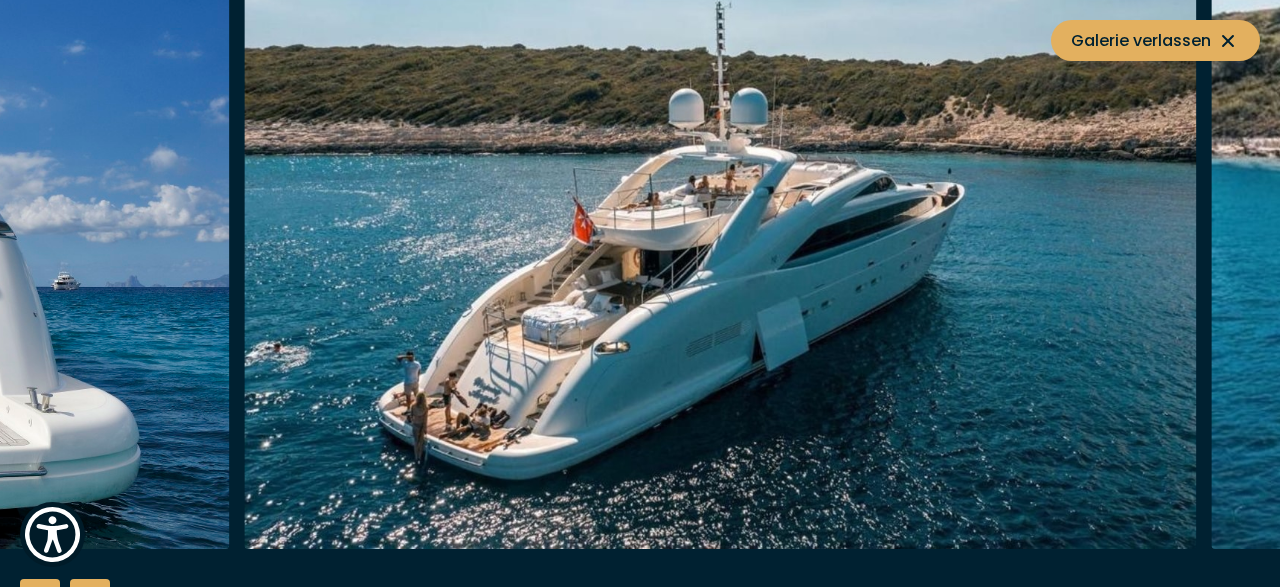 click at bounding box center [720, 229] 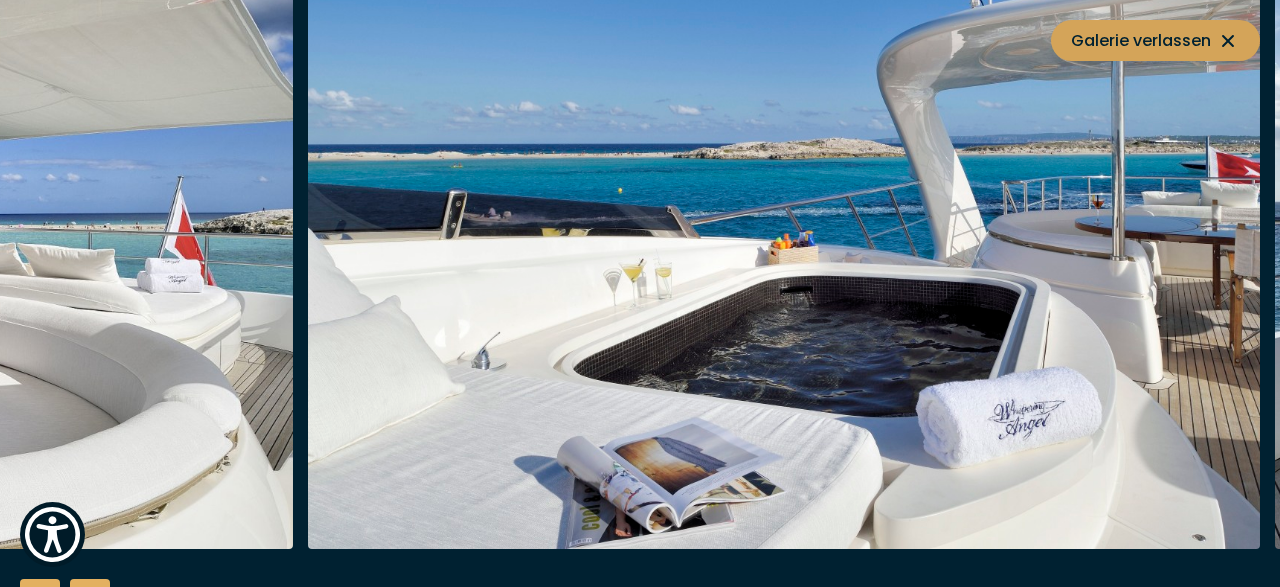 click on "Galerie verlassen" at bounding box center (1155, 40) 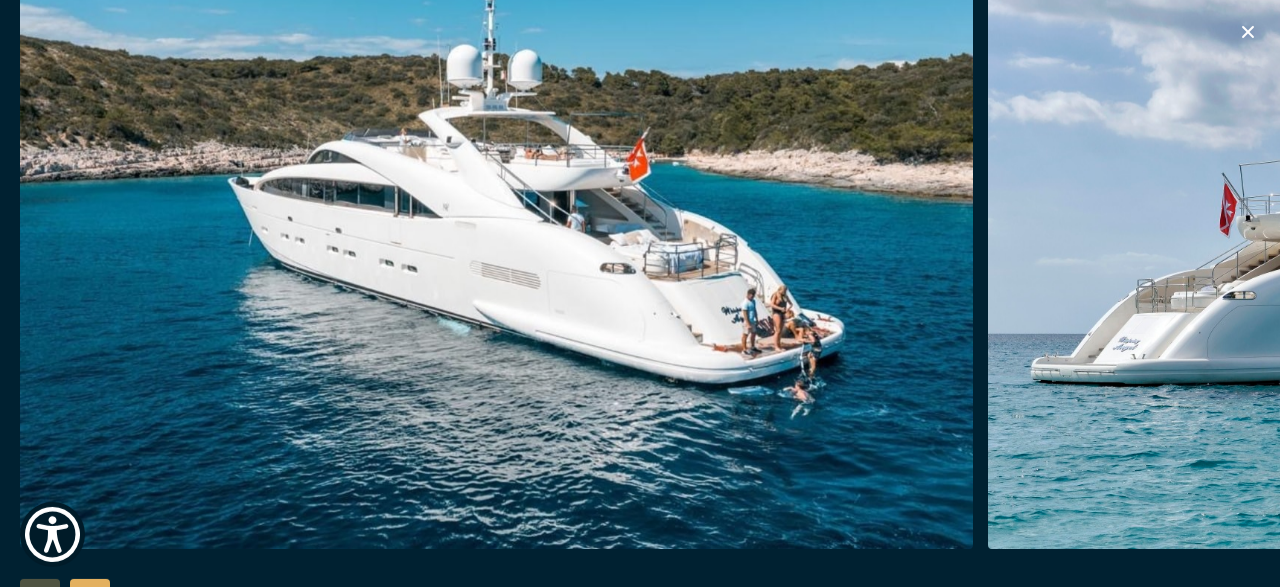 scroll, scrollTop: 936, scrollLeft: 0, axis: vertical 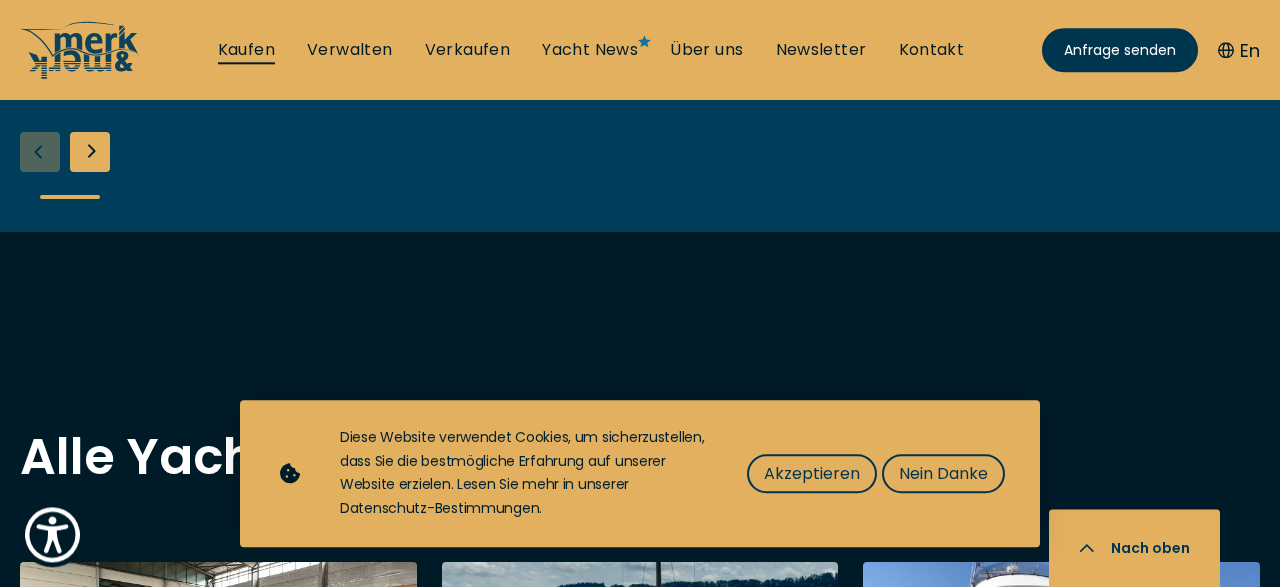 click on "Kaufen" at bounding box center [246, 50] 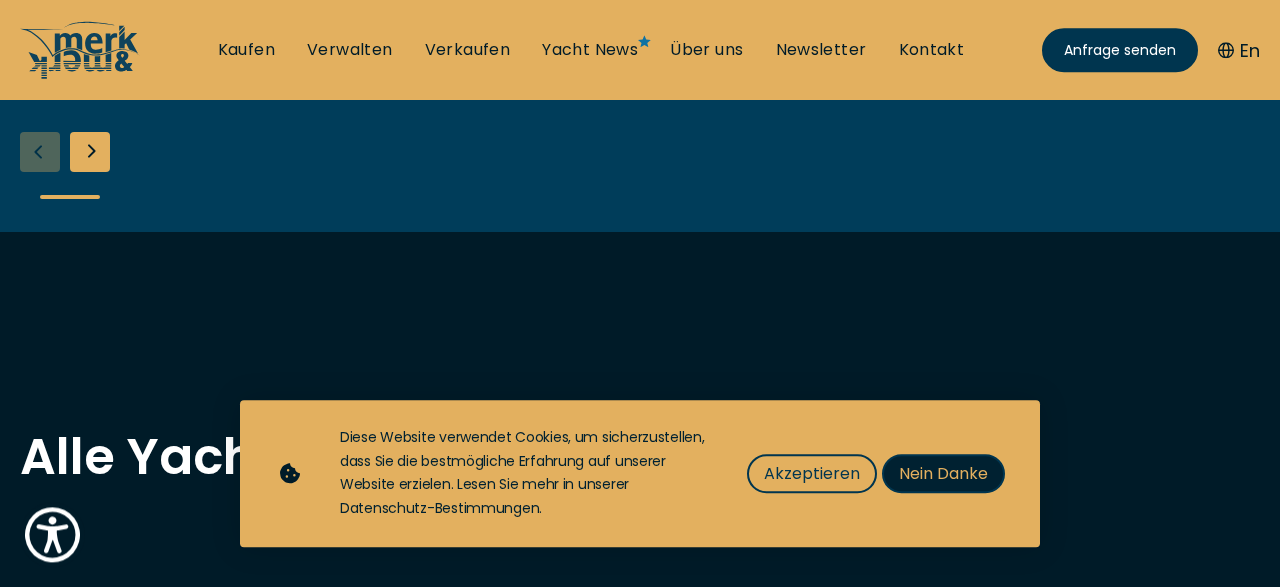 scroll, scrollTop: 0, scrollLeft: 0, axis: both 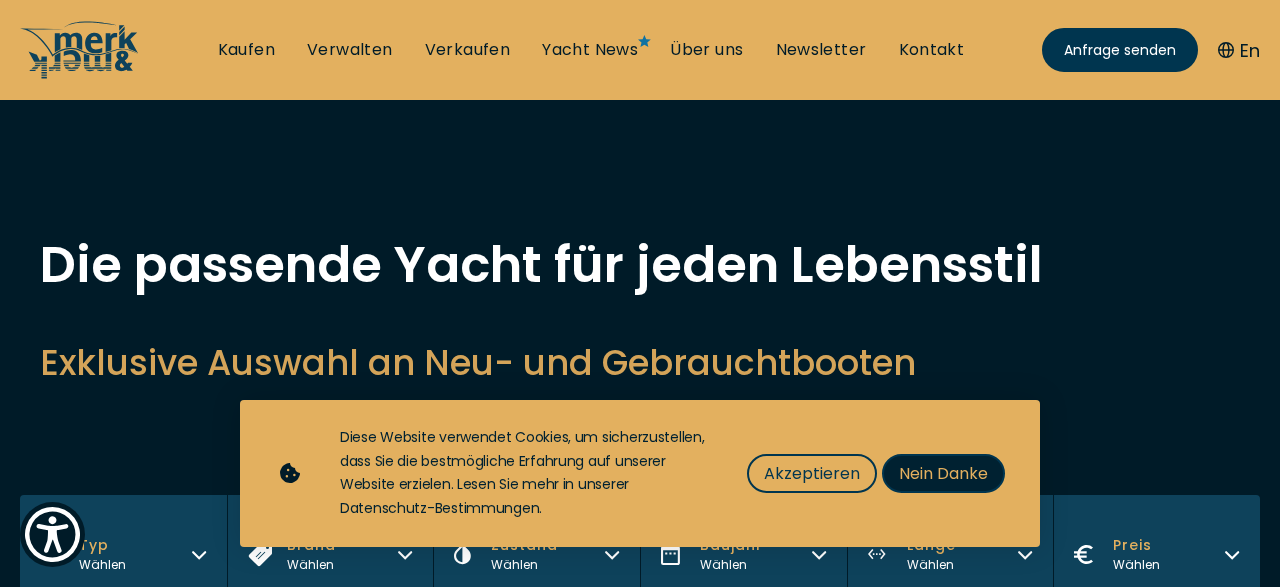 click on "Nein Danke" at bounding box center [943, 473] 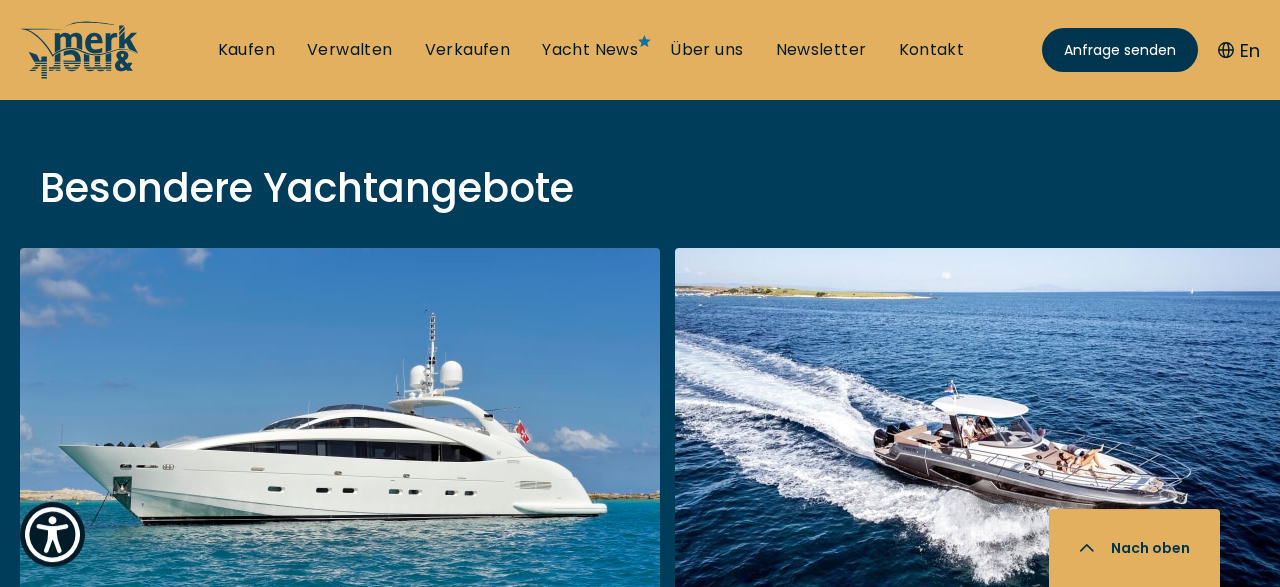 scroll, scrollTop: 1168, scrollLeft: 0, axis: vertical 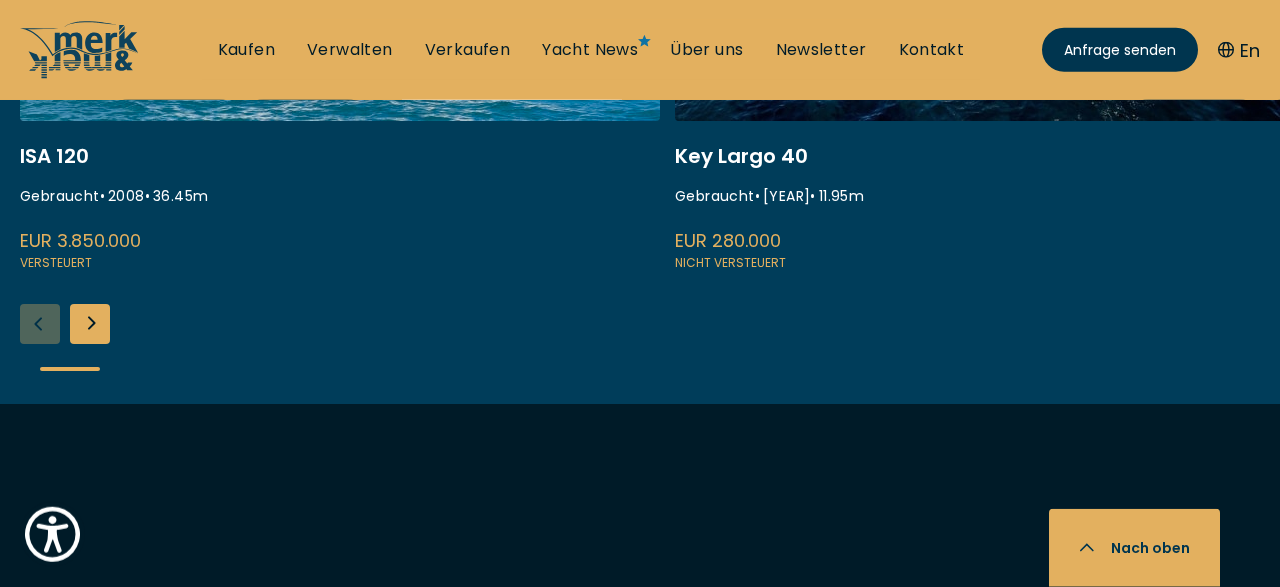 click at bounding box center [90, 324] 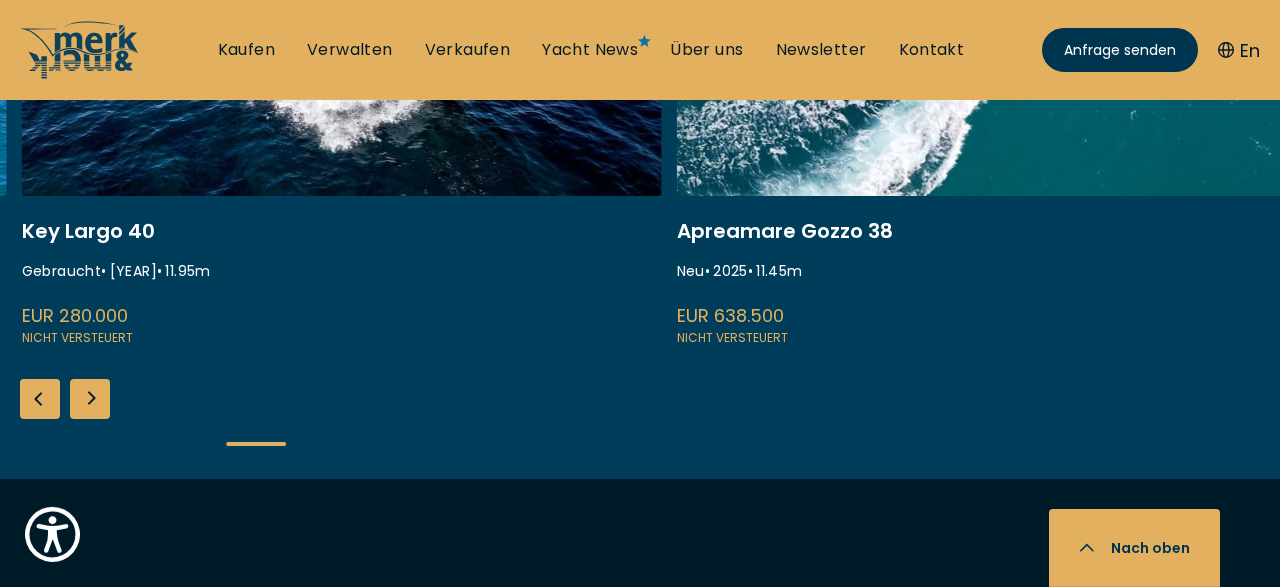 scroll, scrollTop: 1096, scrollLeft: 0, axis: vertical 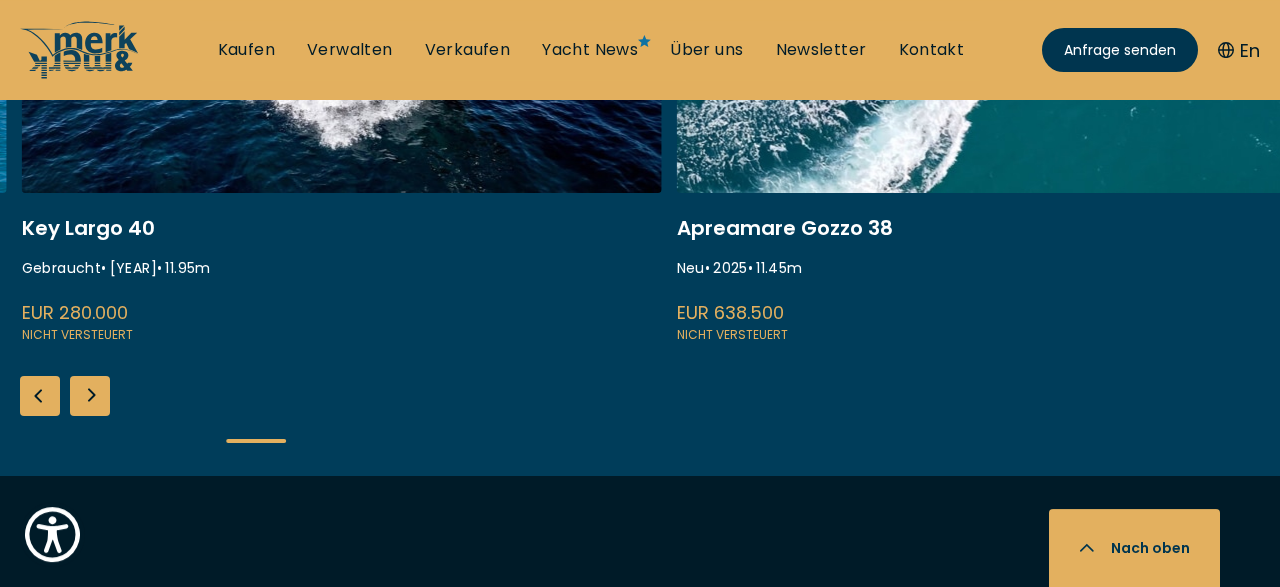 click at bounding box center [90, 396] 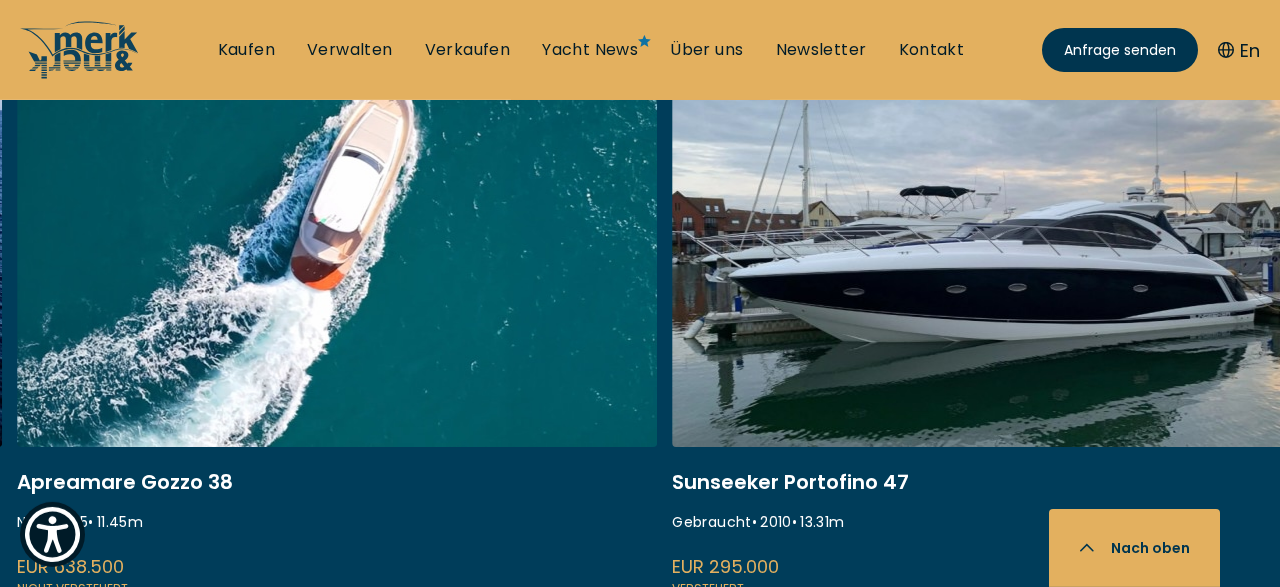 scroll, scrollTop: 994, scrollLeft: 0, axis: vertical 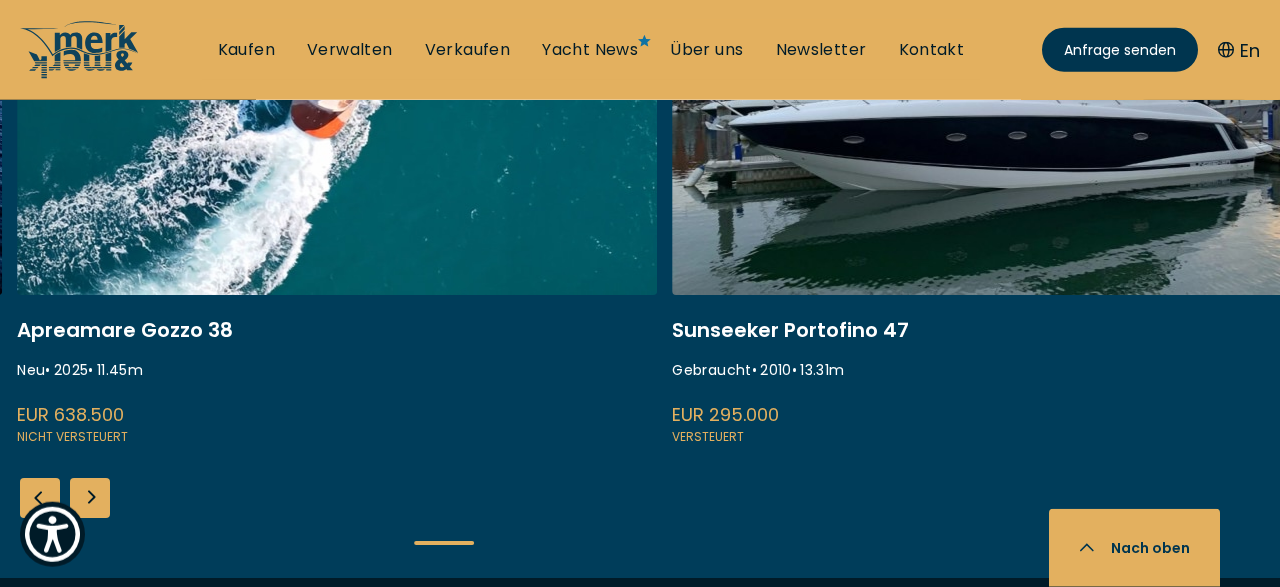 click at bounding box center (90, 498) 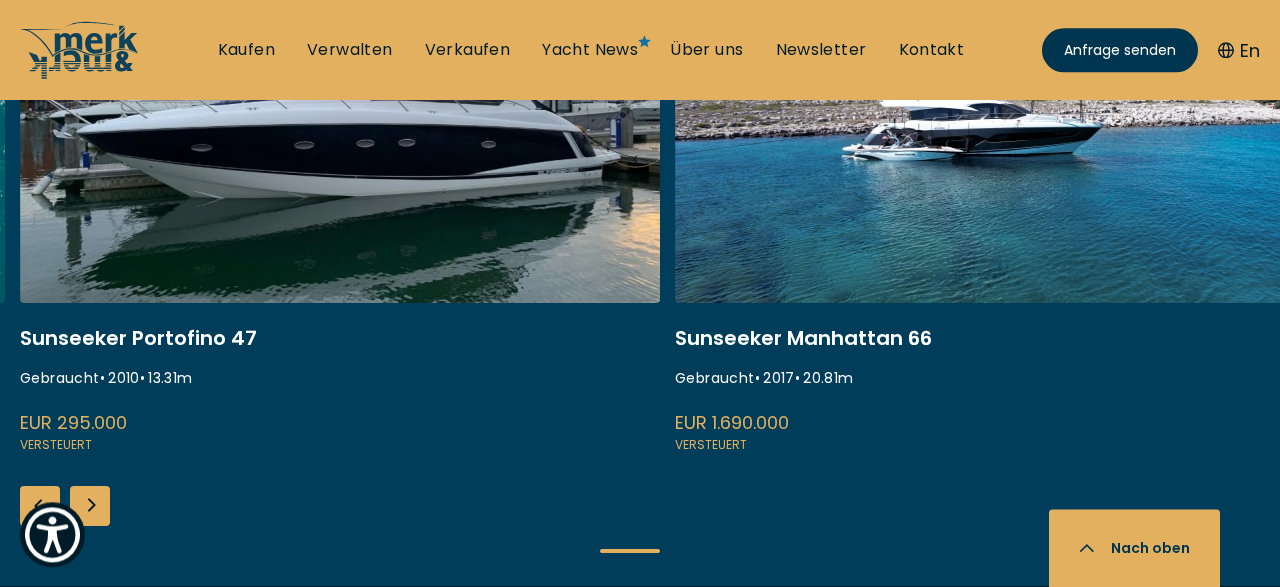 scroll, scrollTop: 988, scrollLeft: 0, axis: vertical 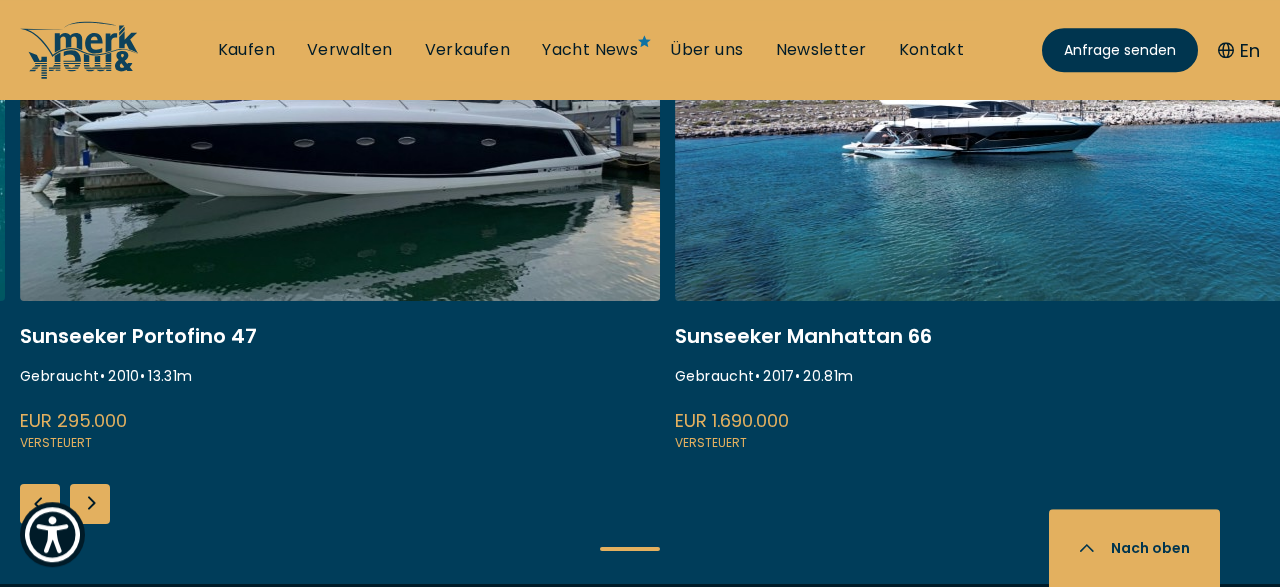 click at bounding box center [90, 504] 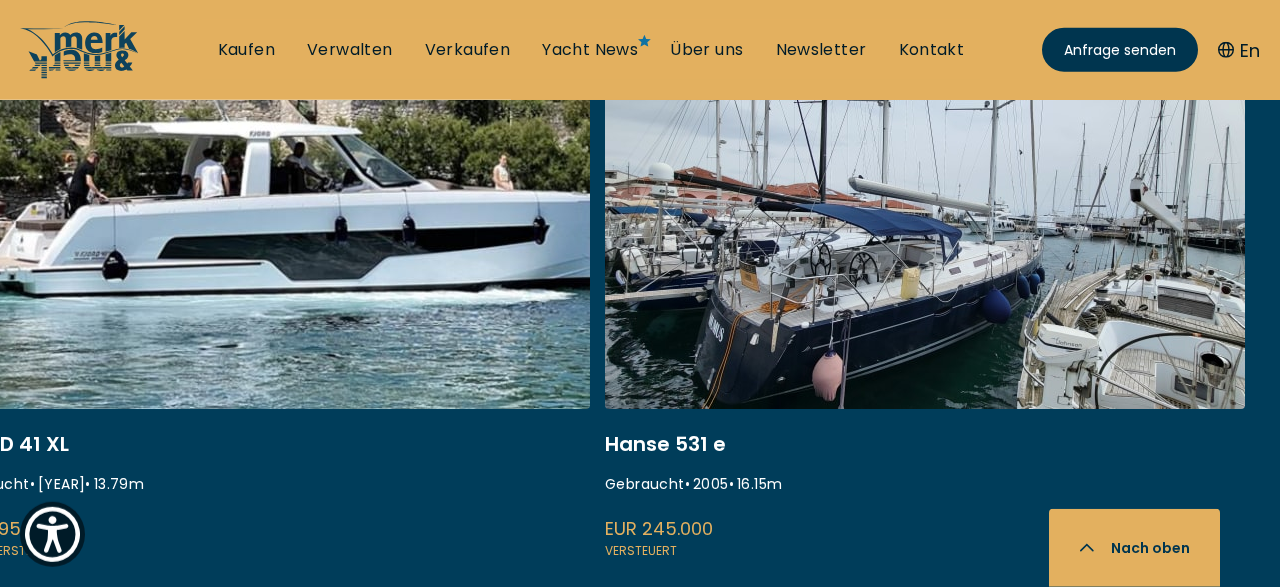 scroll, scrollTop: 884, scrollLeft: 0, axis: vertical 